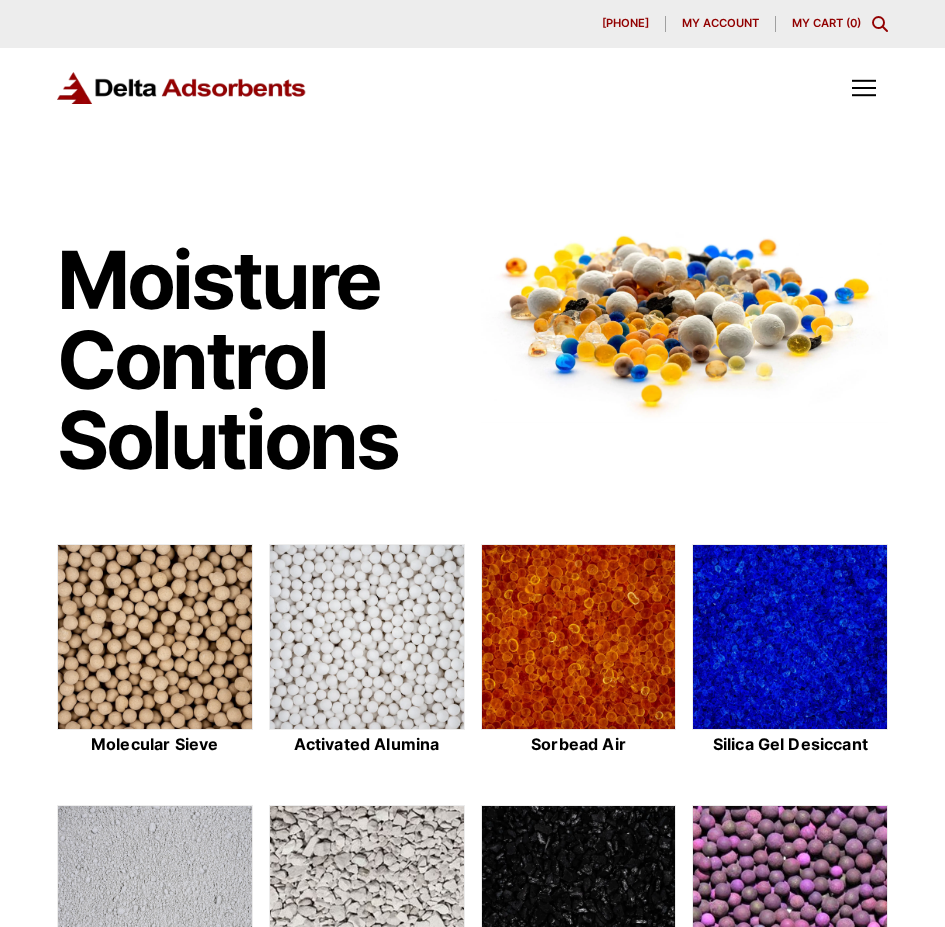 scroll, scrollTop: 0, scrollLeft: 0, axis: both 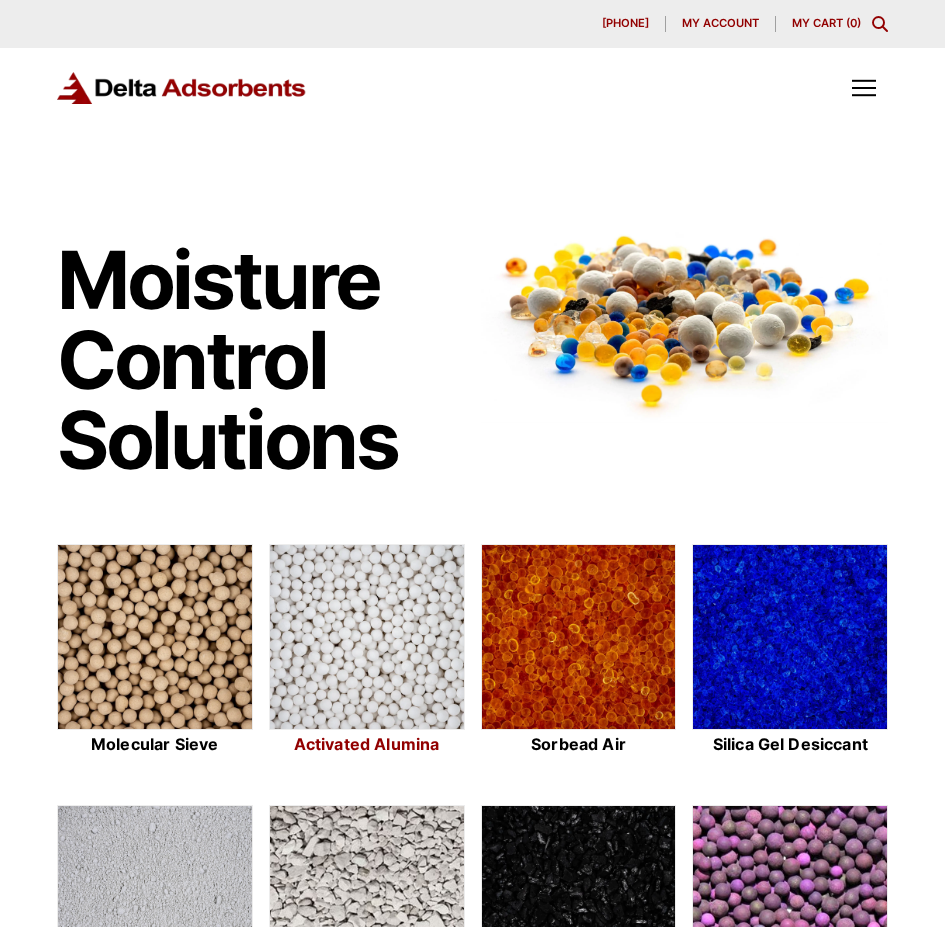 click at bounding box center [367, 638] 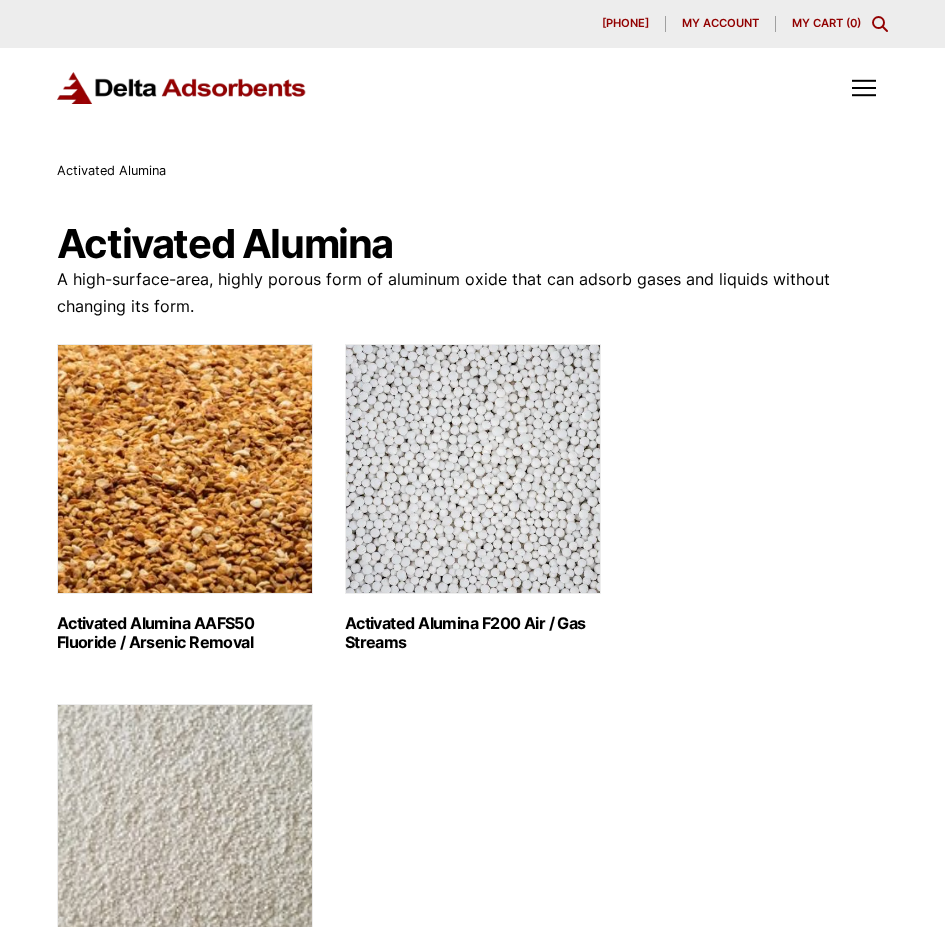 scroll, scrollTop: 0, scrollLeft: 0, axis: both 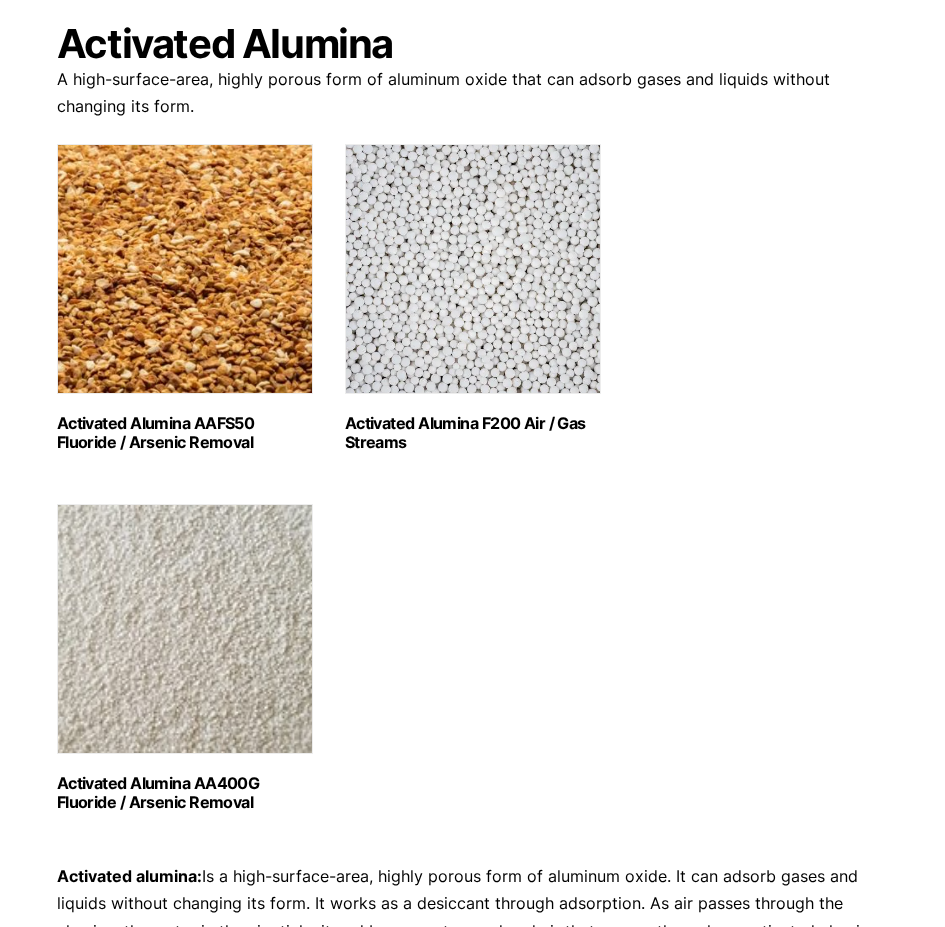 click at bounding box center [185, 629] 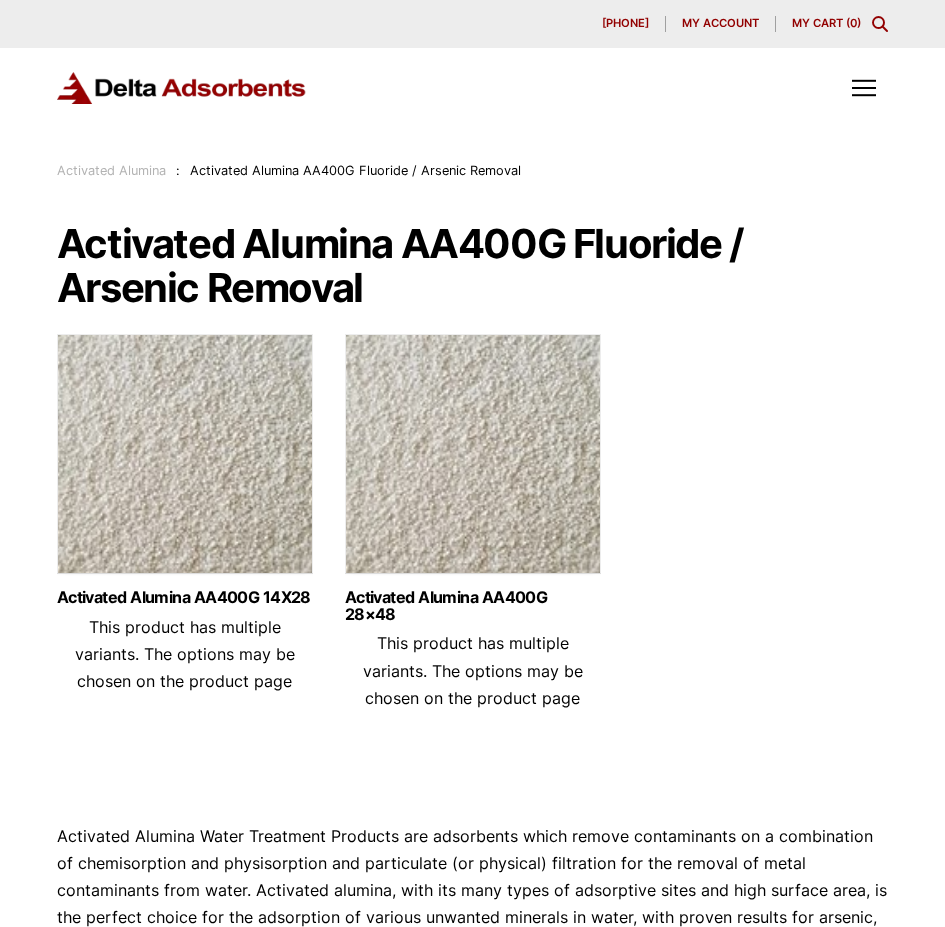 scroll, scrollTop: 0, scrollLeft: 0, axis: both 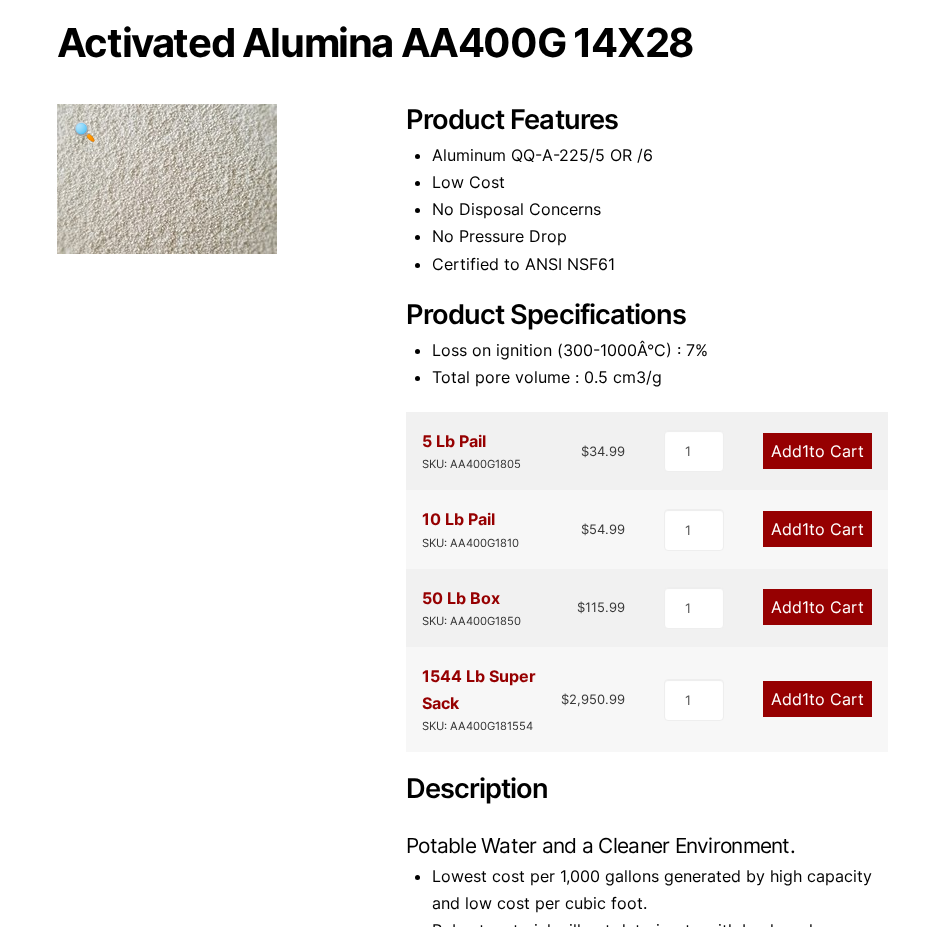 click on "Activated Alumina AA400G 14X28 🔍
Product Features Aluminum QQ-A-225/5 OR /6 Low Cost No Disposal Concerns No Pressure Drop Certified to ANSI NSF61 Product Specifications Loss on ignition (300-1000Â°C) : 7% Total pore volume : 0.5 cm3/g
5 Lb Pail					 SKU: AA400G1805
$ 34.99
1
Add  1  to Cart
10 Lb Pail					 SKU: AA400G1810
$ 54.99
1
Add  1  to Cart
50 Lb Box					 SKU: AA400G1850
$ 115.99
1
Add  1  to Cart
1544 Lb Super Sack					 SKU: AA400G181554
$ 2,950.99
1
Add  1  to Cart
Description
Potable Water and a Cleaner Environment.
Lowest cost per 1,000 gallons generated by high capacity and low cost per cubic foot." at bounding box center [473, 742] 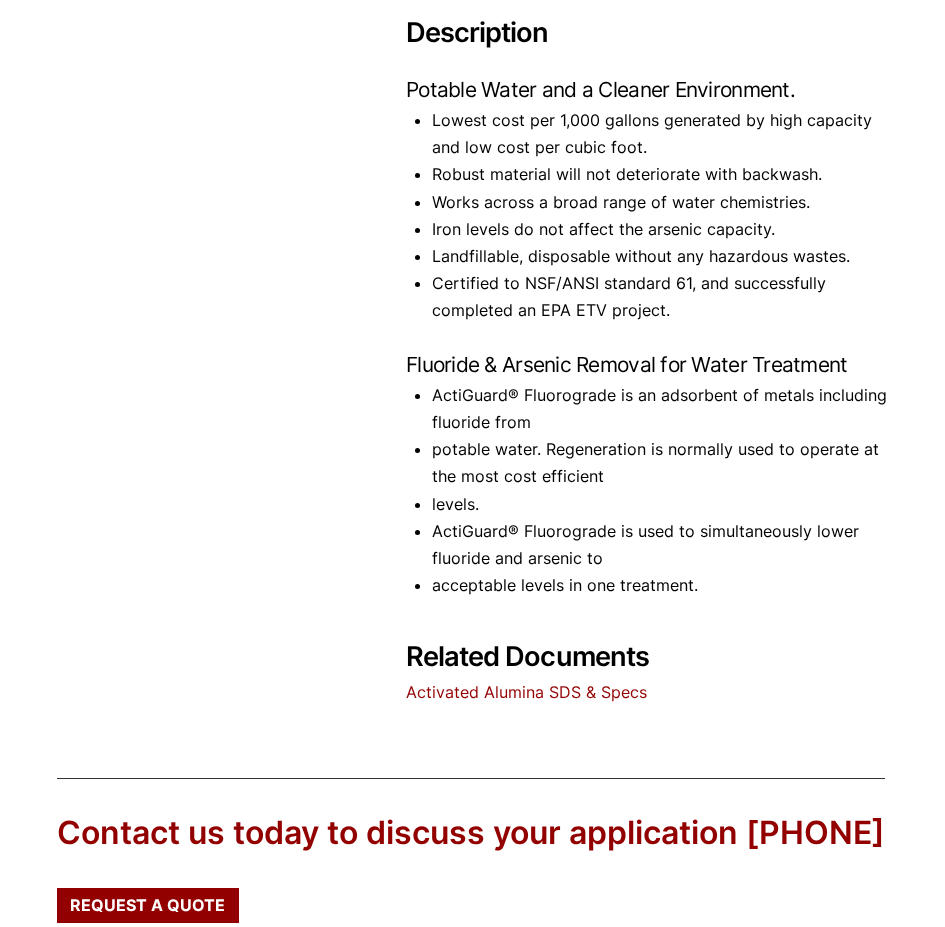 scroll, scrollTop: 1000, scrollLeft: 0, axis: vertical 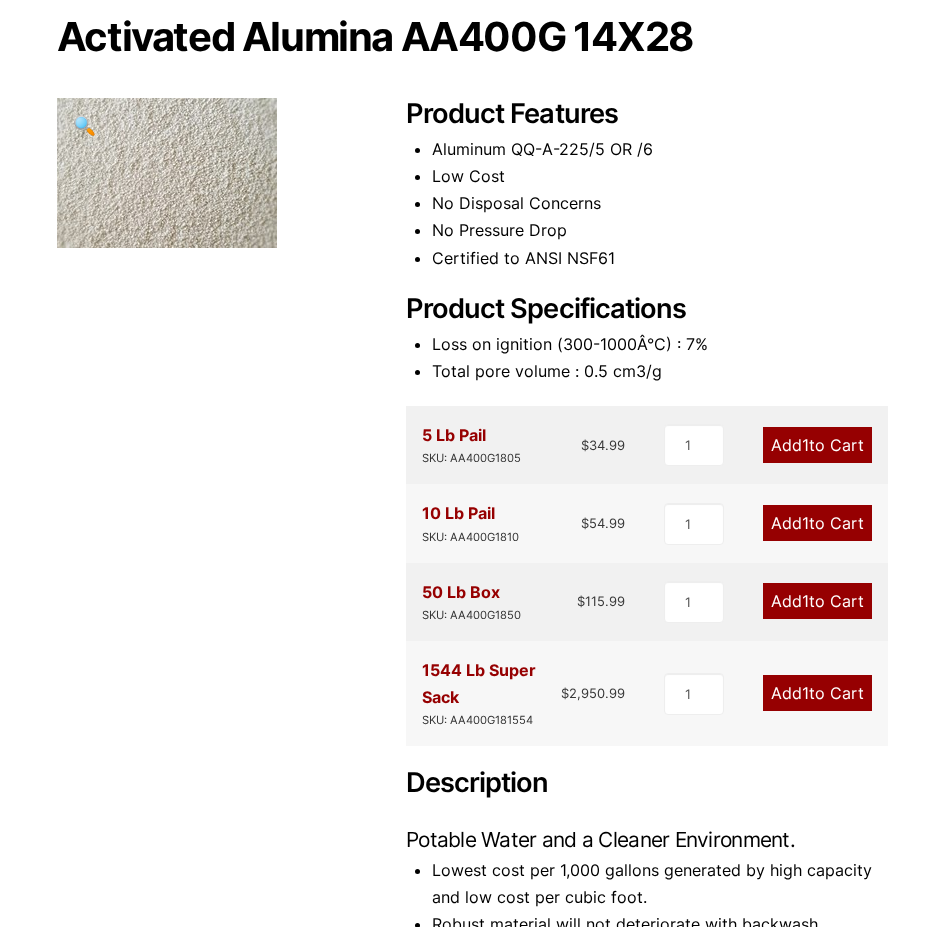 click on "No Disposal Concerns" at bounding box center (660, 203) 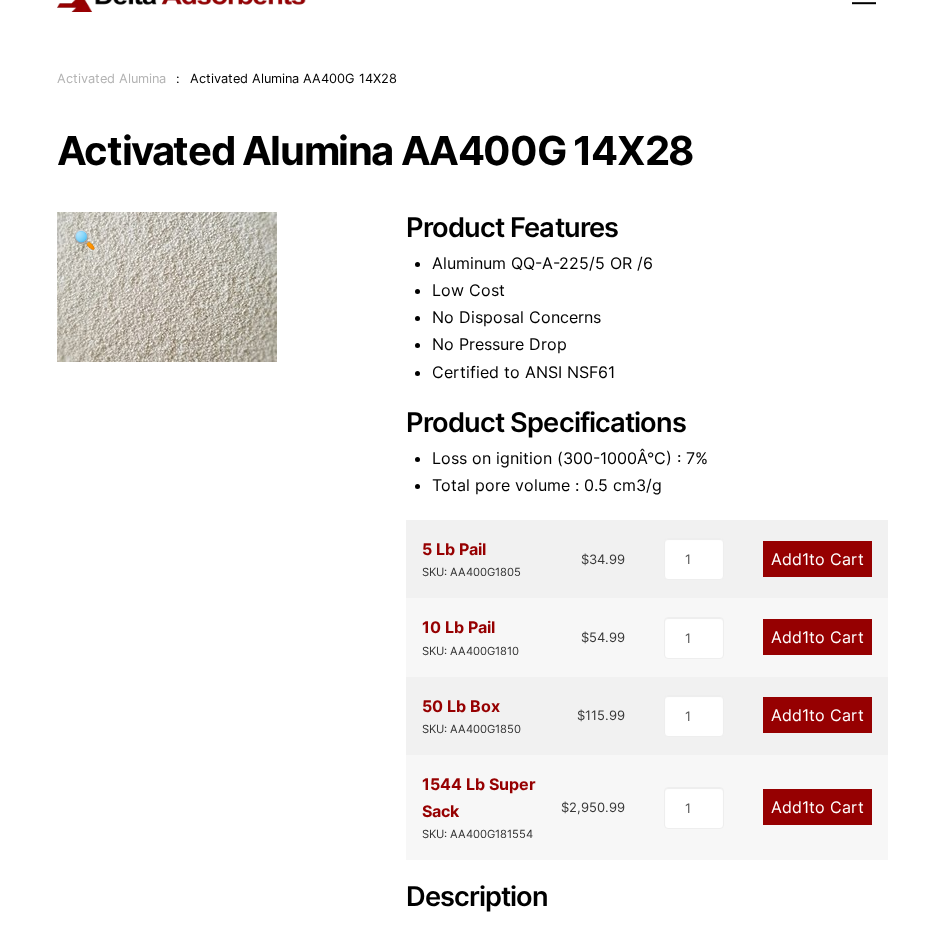 scroll, scrollTop: 0, scrollLeft: 0, axis: both 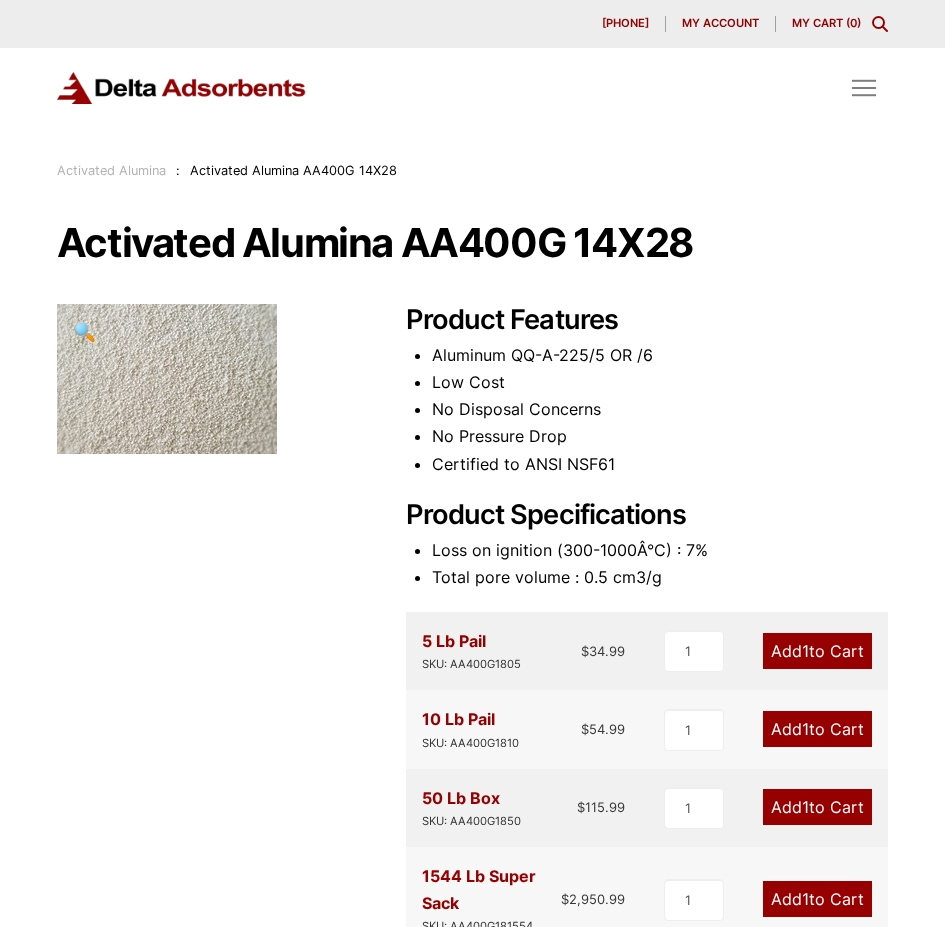 click at bounding box center [864, 88] 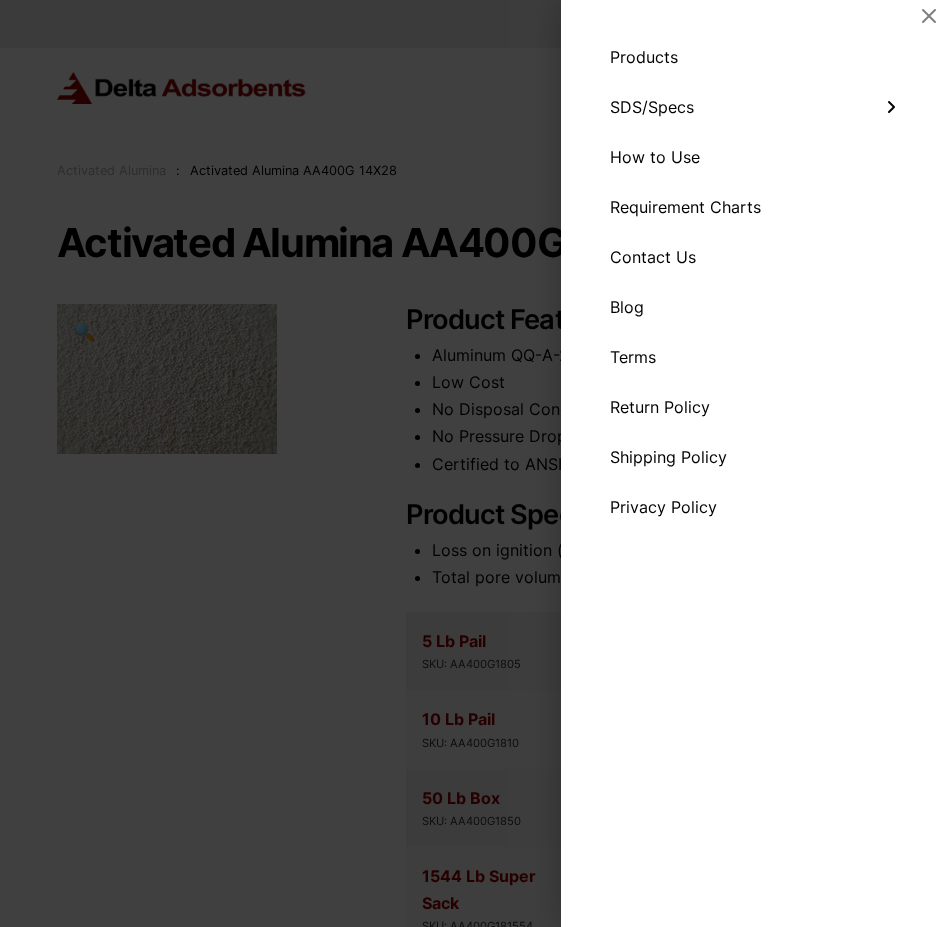 click at bounding box center [472, 463] 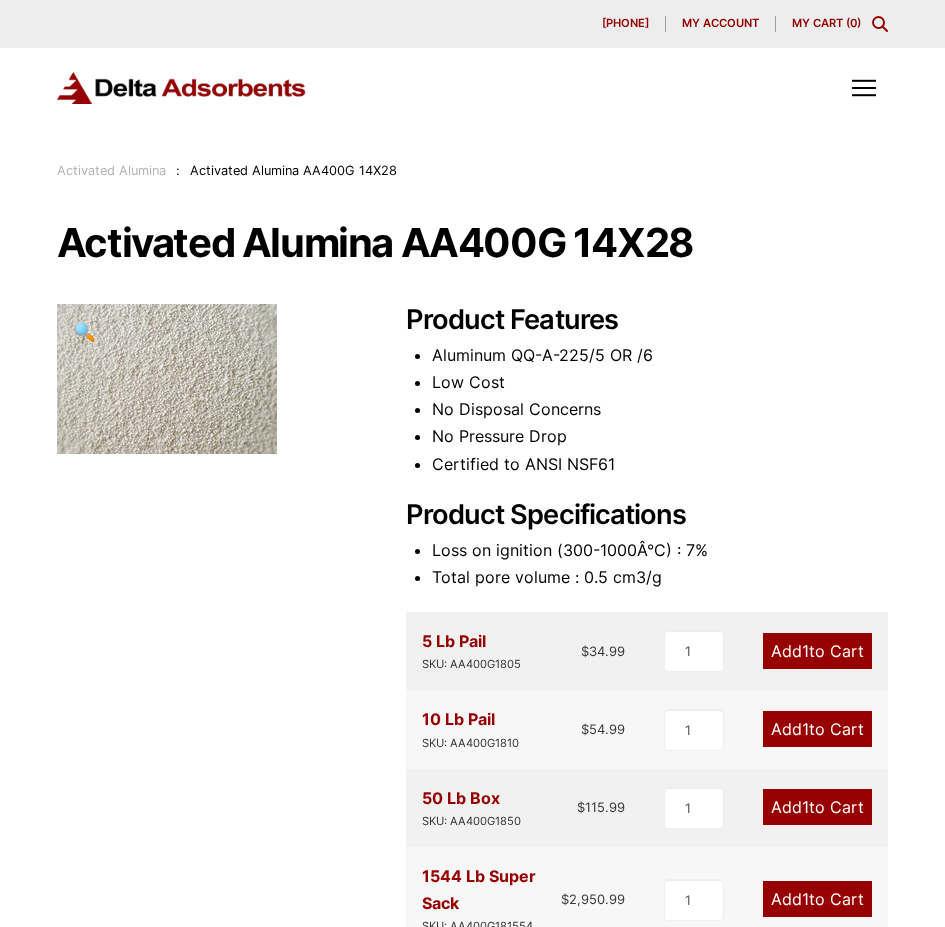 click at bounding box center [864, 88] 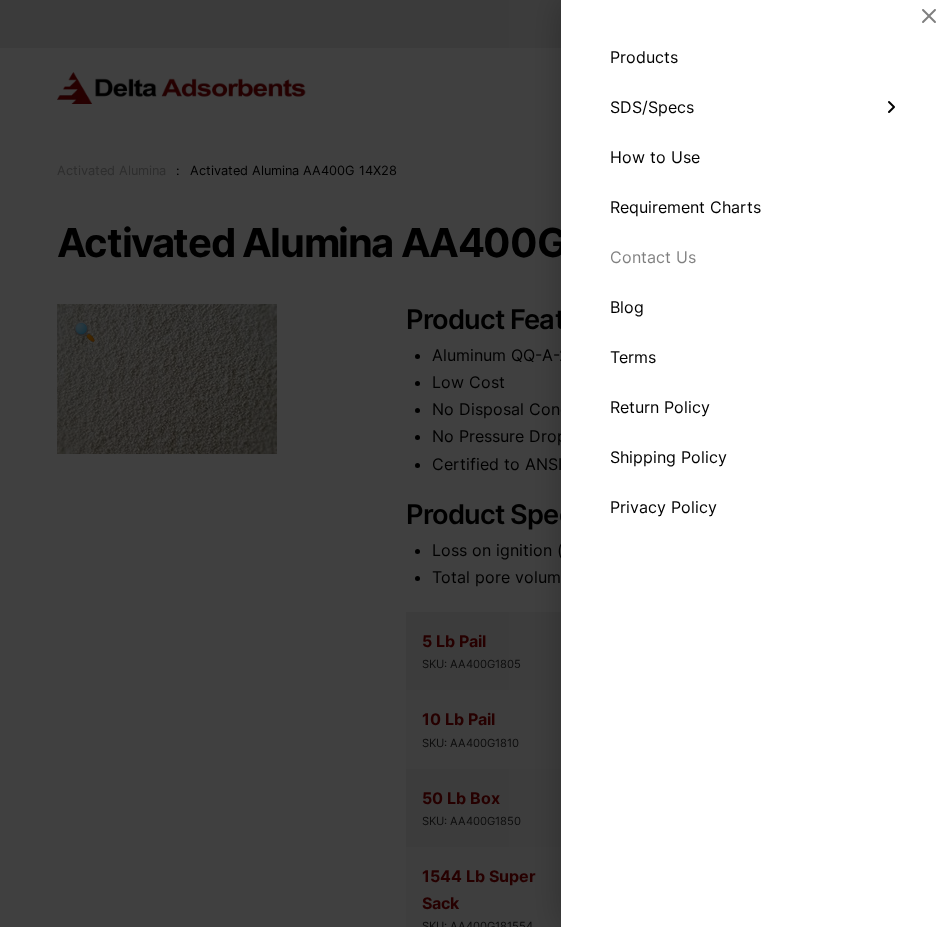 click on "Contact Us" at bounding box center (653, 257) 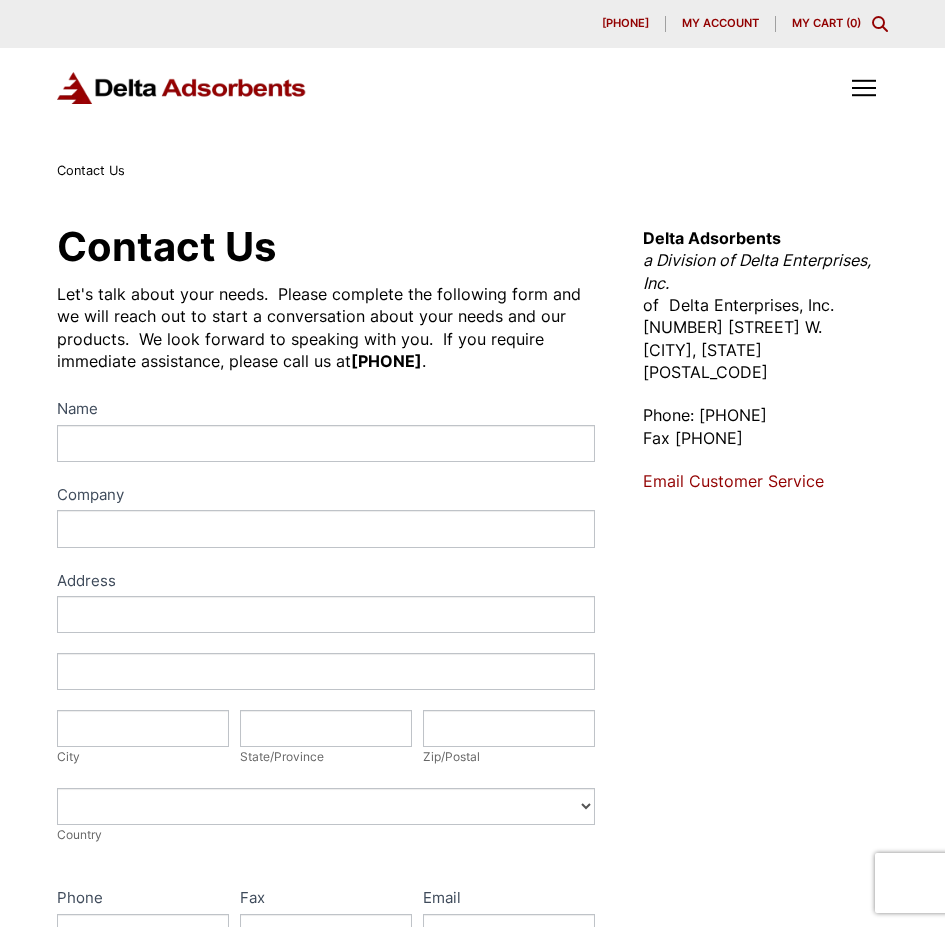 scroll, scrollTop: 0, scrollLeft: 0, axis: both 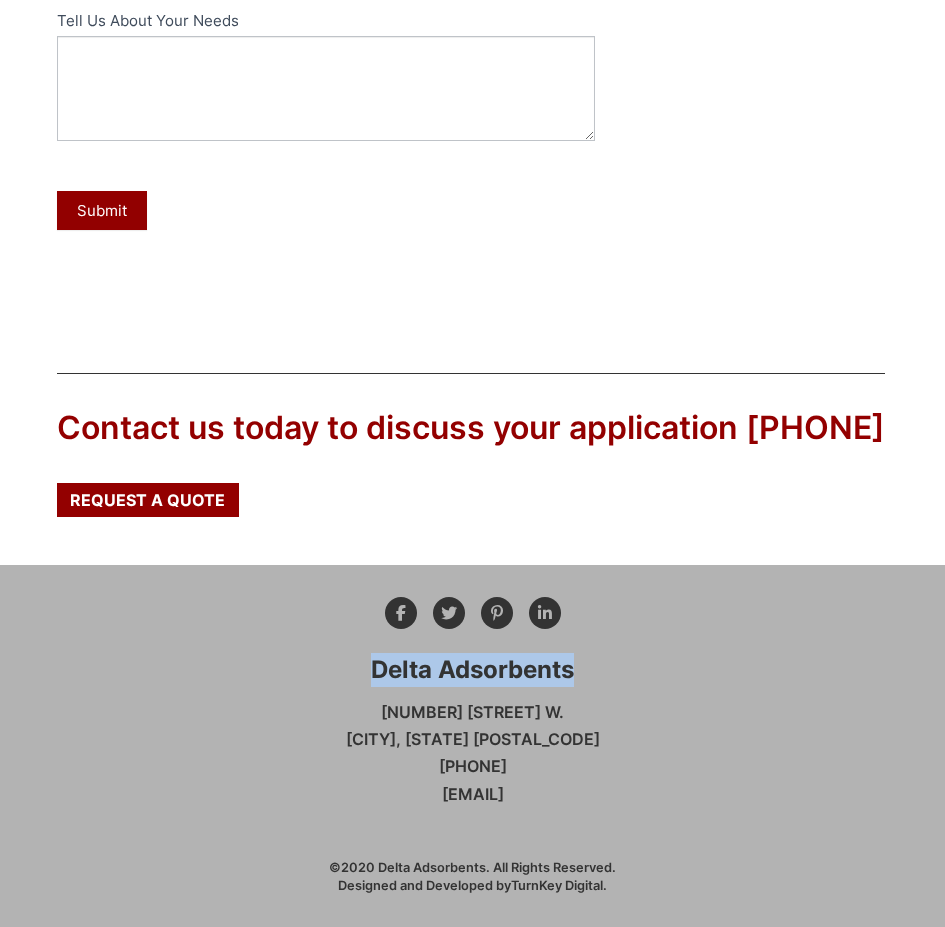 drag, startPoint x: 374, startPoint y: 676, endPoint x: 595, endPoint y: 672, distance: 221.0362 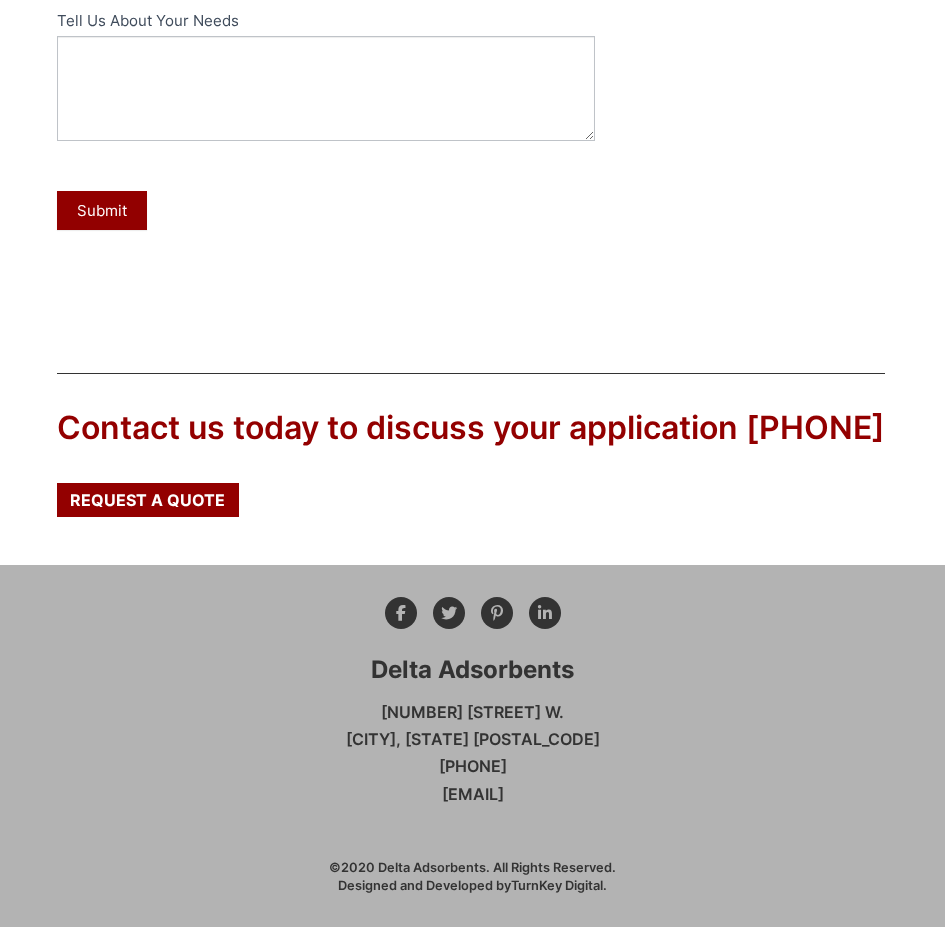 click on "28 Congress Circle W.
Roselle, Illinois 60172
630.980.5205
info@deltaadsorbents.com" at bounding box center [473, 753] 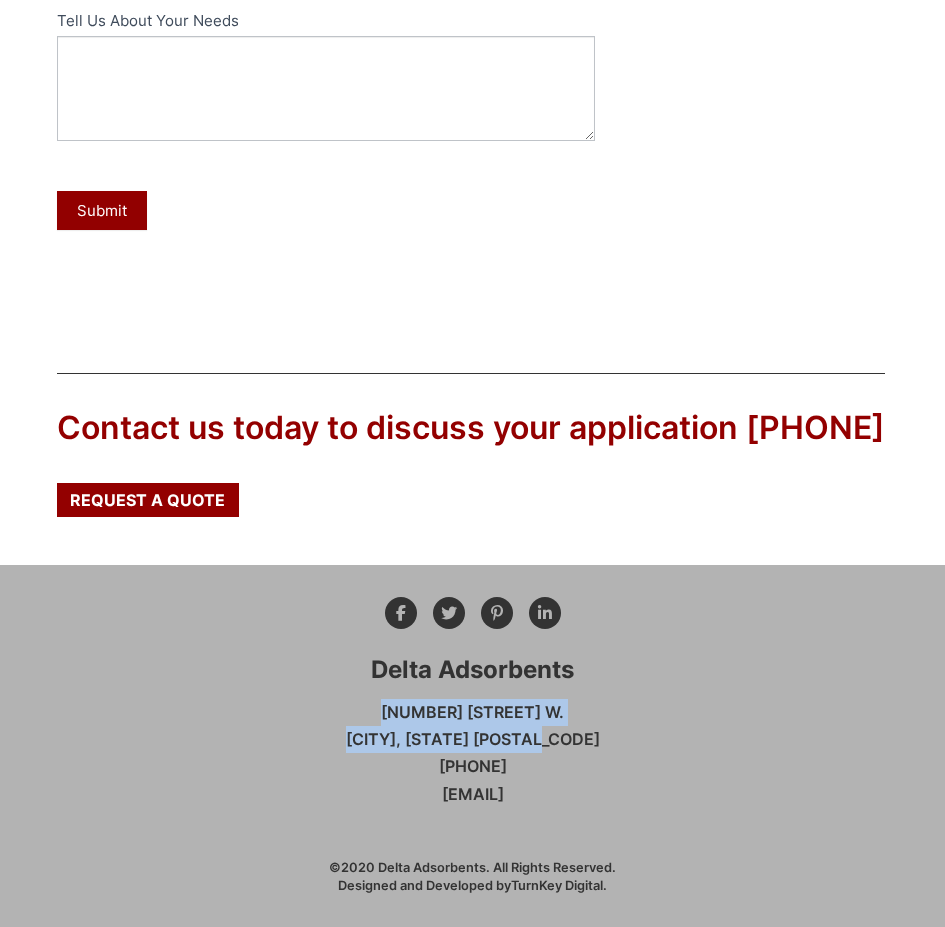 drag, startPoint x: 550, startPoint y: 737, endPoint x: 391, endPoint y: 702, distance: 162.80664 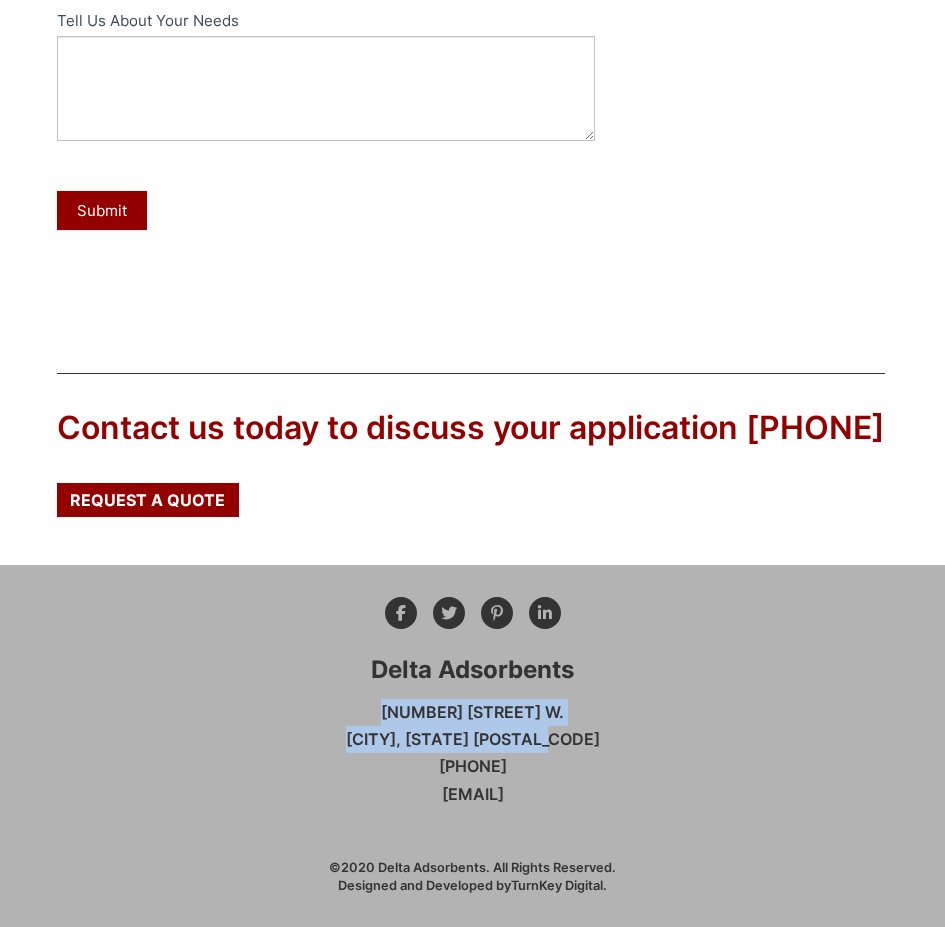 drag, startPoint x: 389, startPoint y: 706, endPoint x: 573, endPoint y: 747, distance: 188.5126 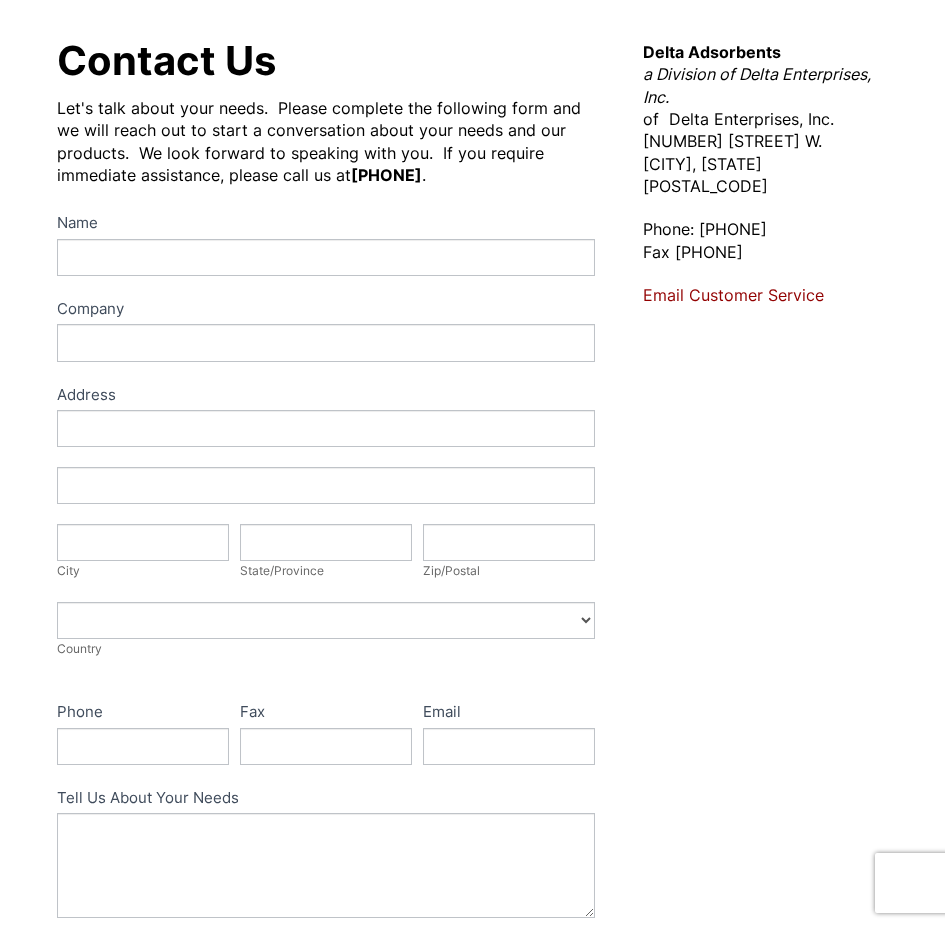 scroll, scrollTop: 0, scrollLeft: 0, axis: both 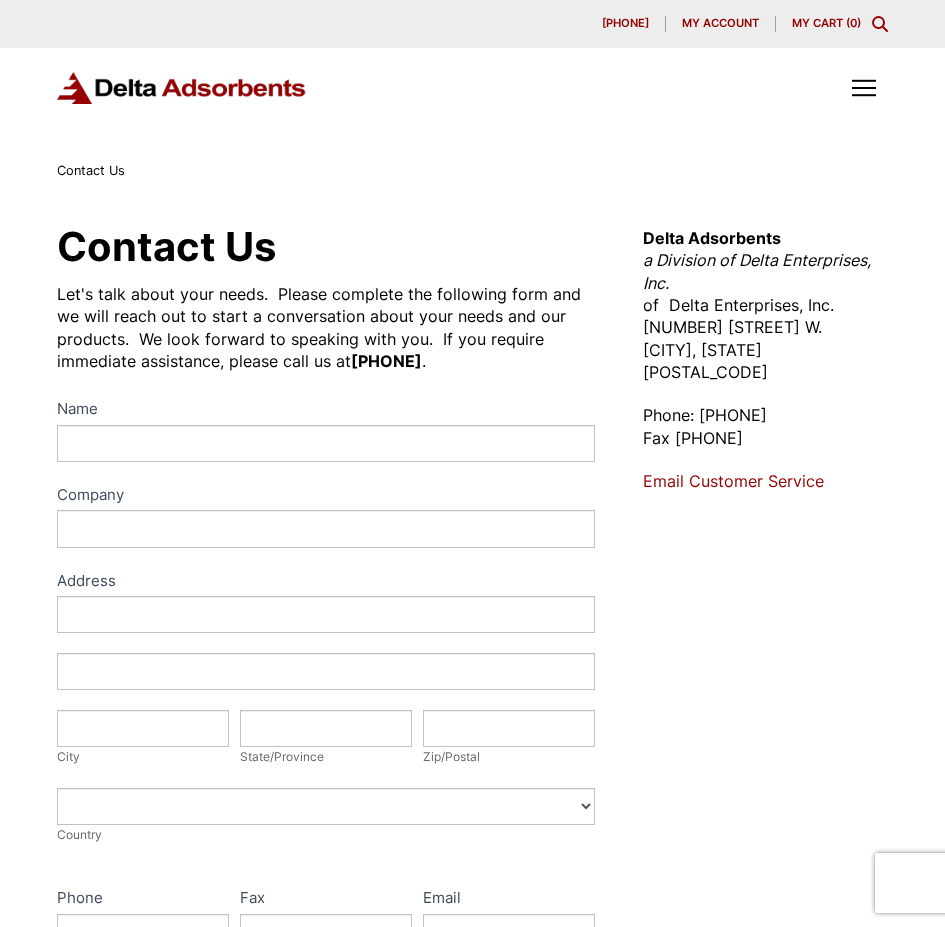 click at bounding box center [182, 88] 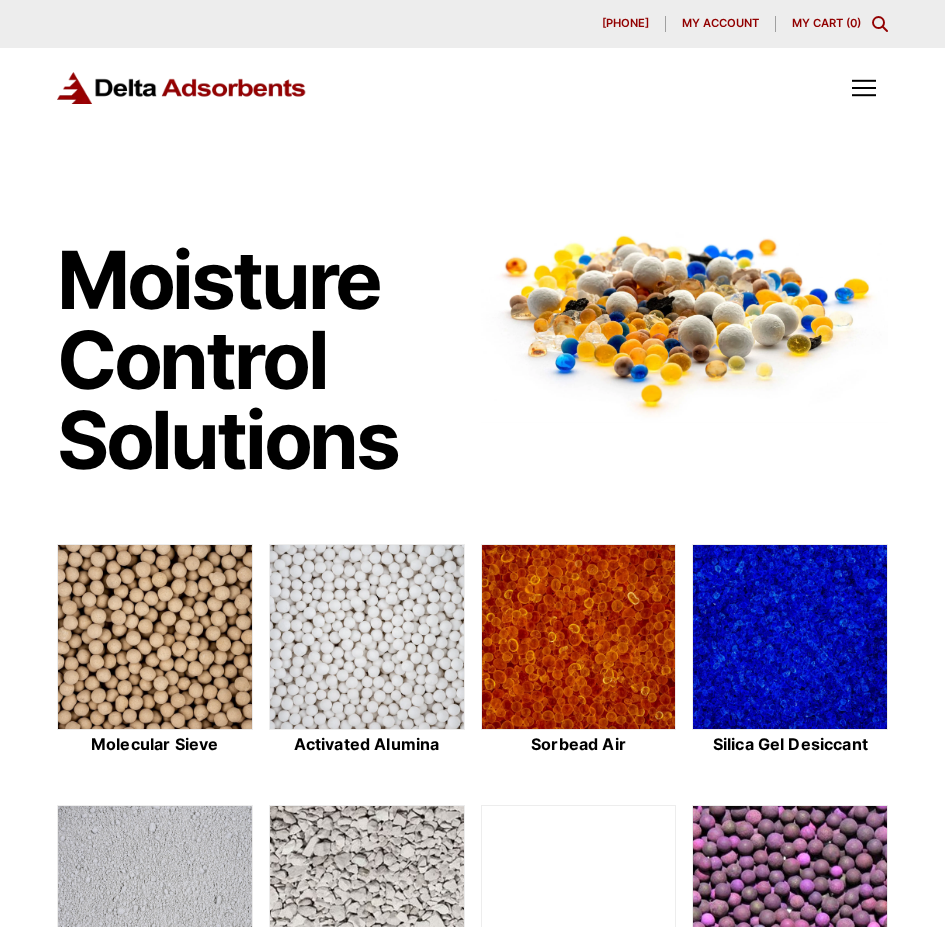 scroll, scrollTop: 0, scrollLeft: 0, axis: both 